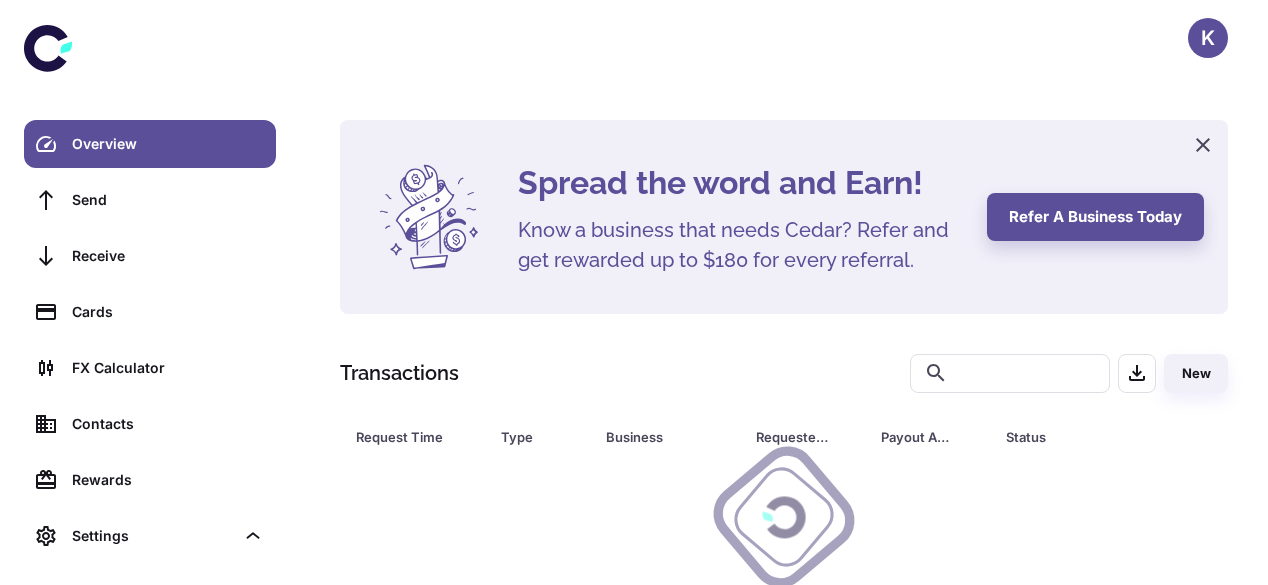 scroll, scrollTop: 0, scrollLeft: 0, axis: both 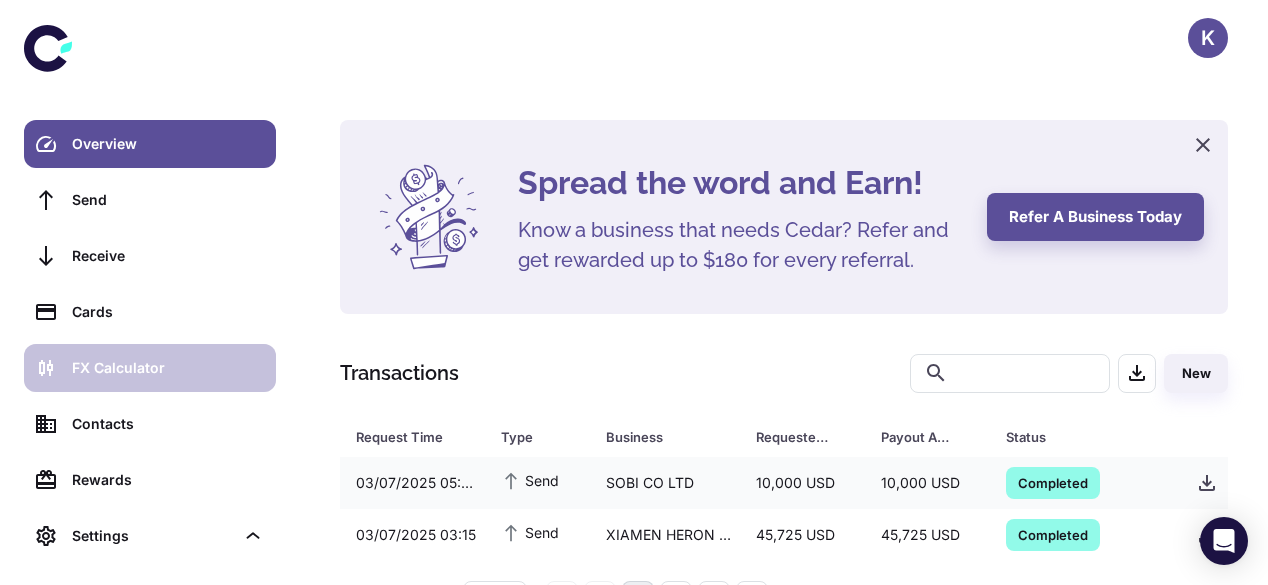 click on "FX Calculator" at bounding box center (168, 368) 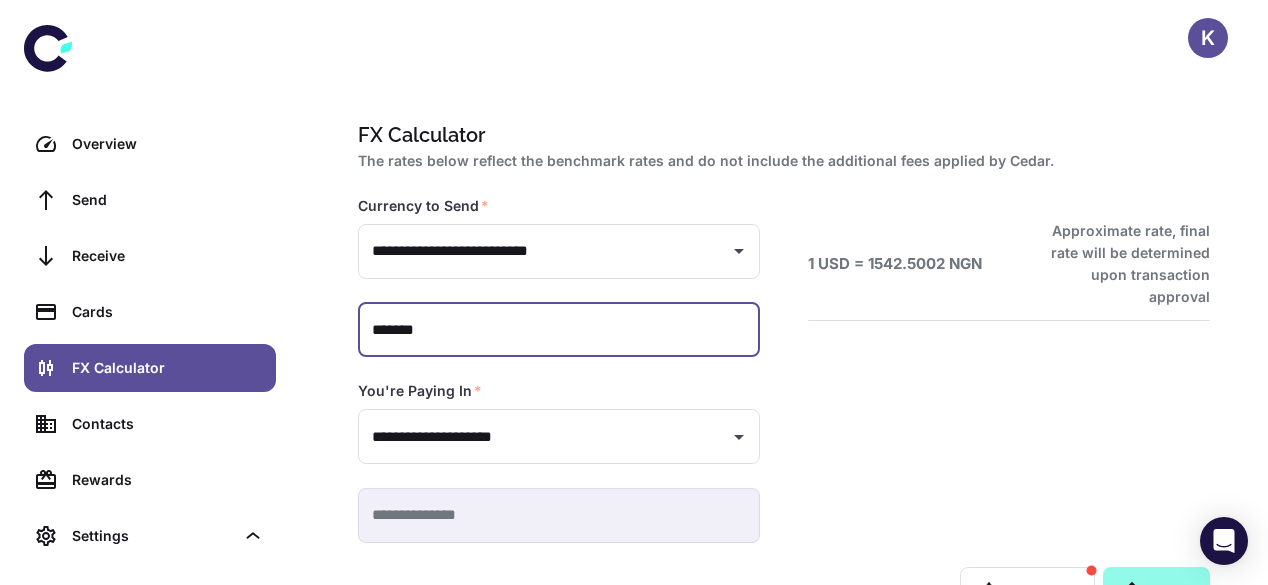 click on "*******" at bounding box center [559, 330] 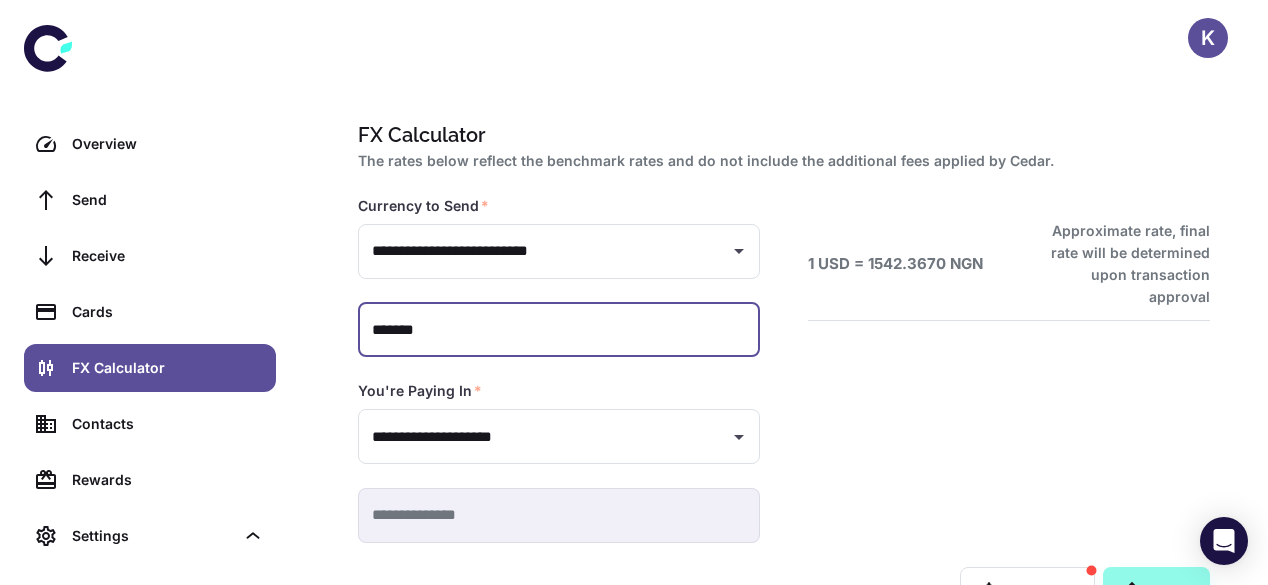 click on "*******" at bounding box center [559, 330] 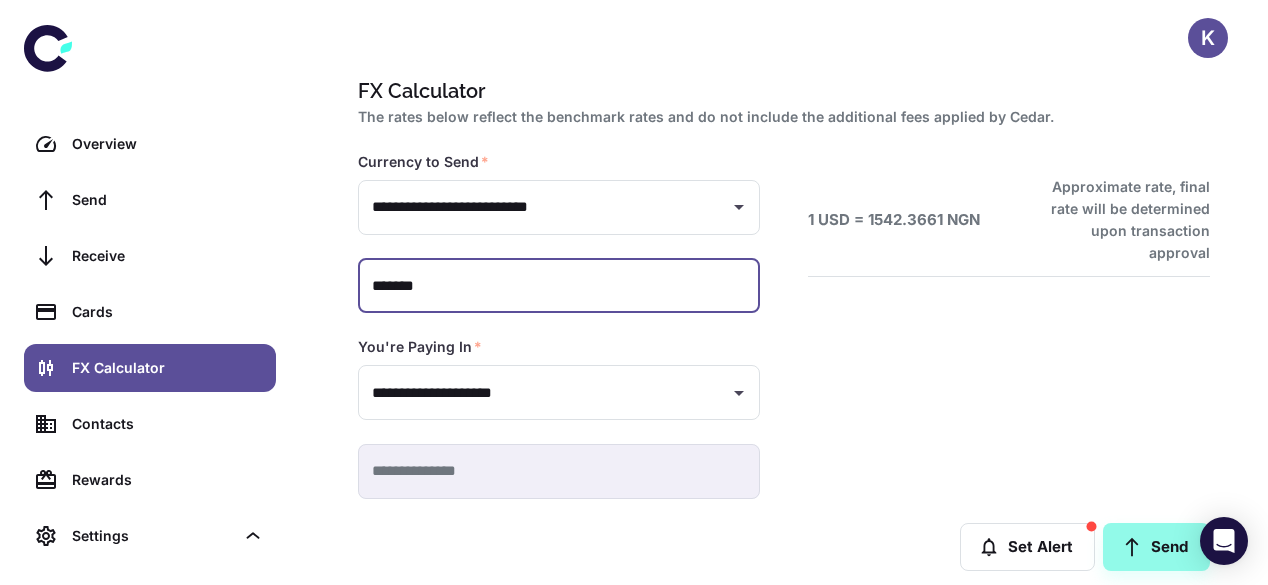 scroll, scrollTop: 48, scrollLeft: 0, axis: vertical 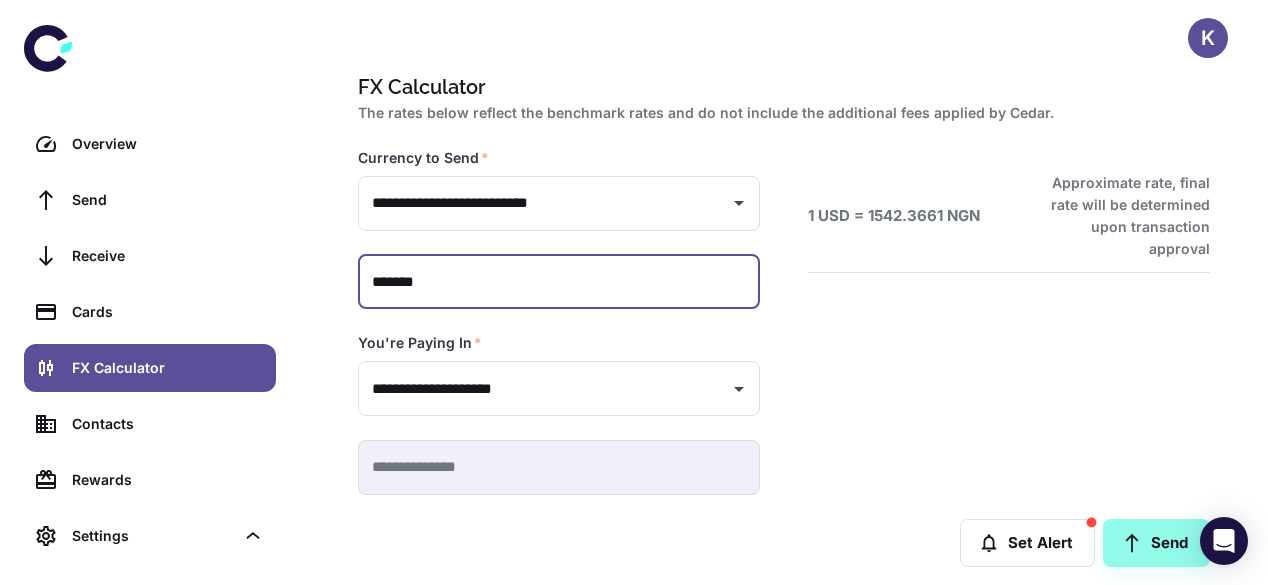 type on "*******" 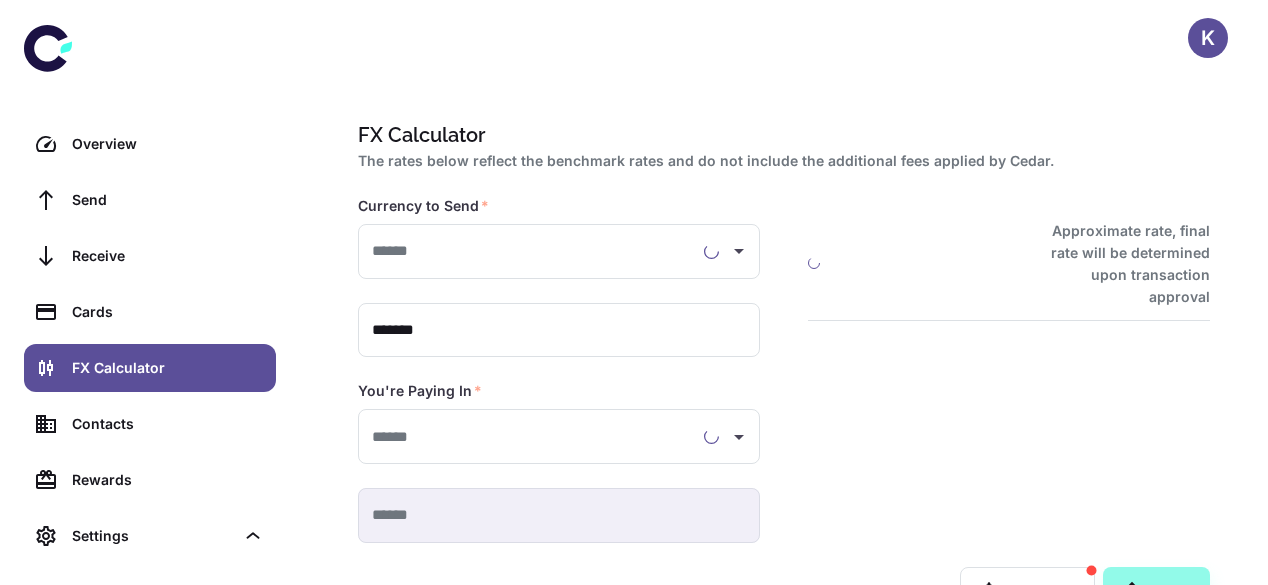 scroll, scrollTop: 0, scrollLeft: 0, axis: both 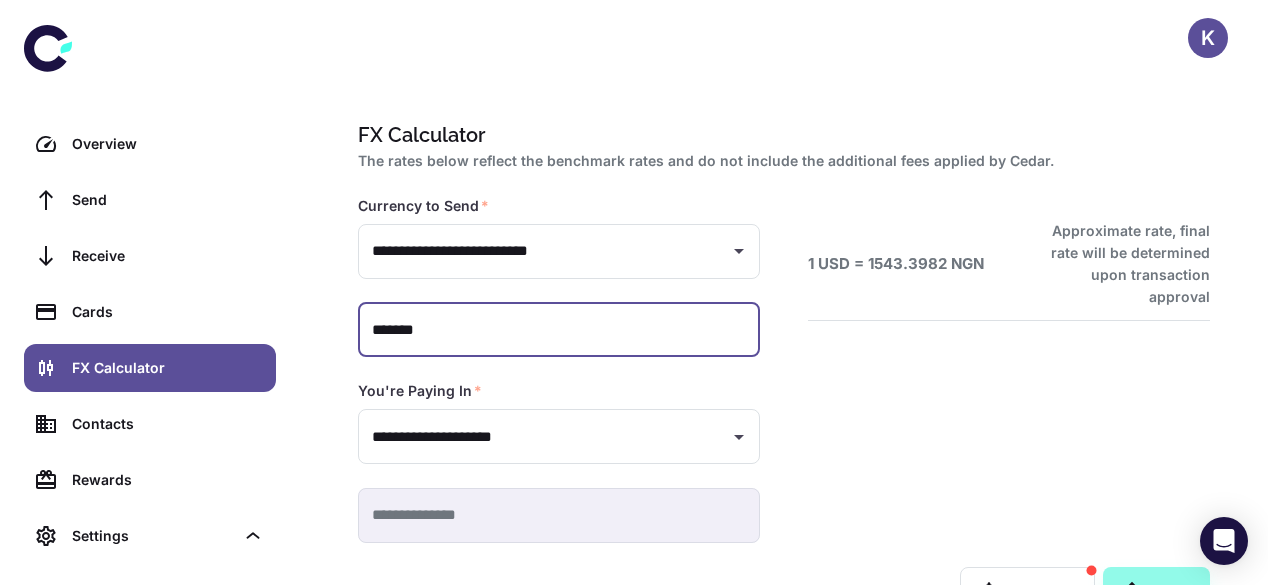 click on "*******" at bounding box center (559, 330) 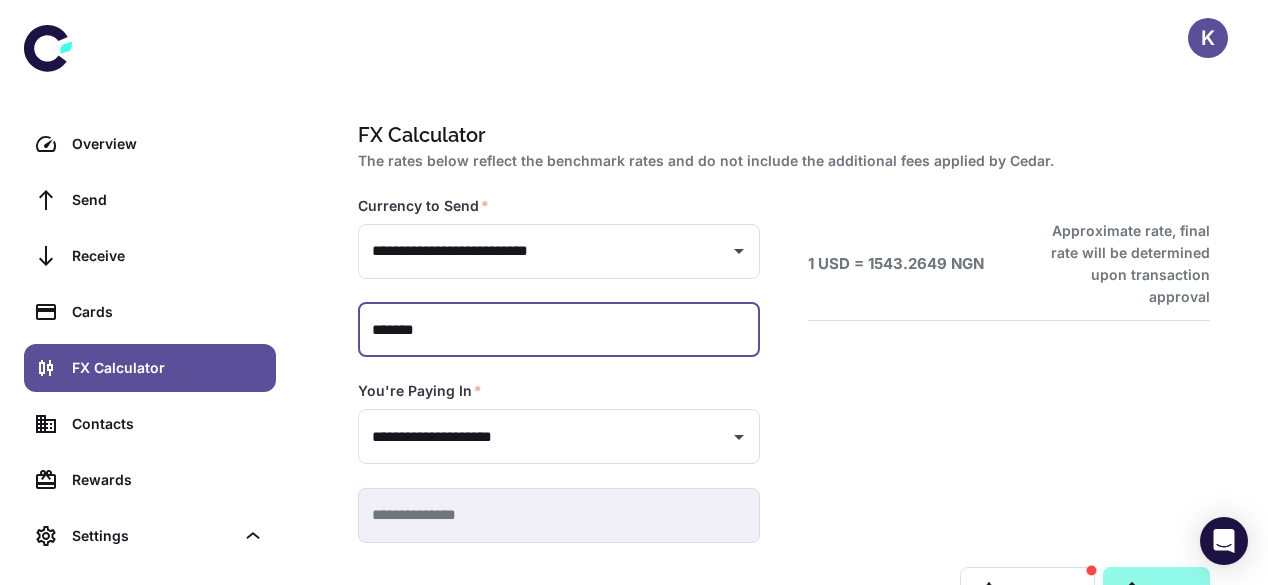 click on "*******" at bounding box center [559, 330] 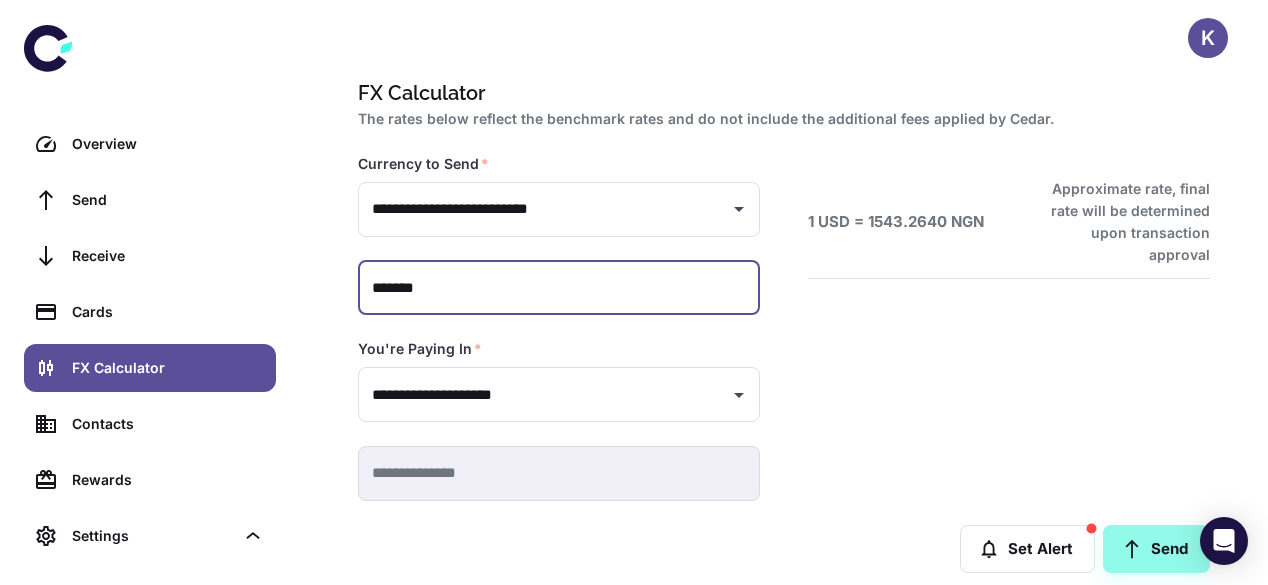 scroll, scrollTop: 0, scrollLeft: 0, axis: both 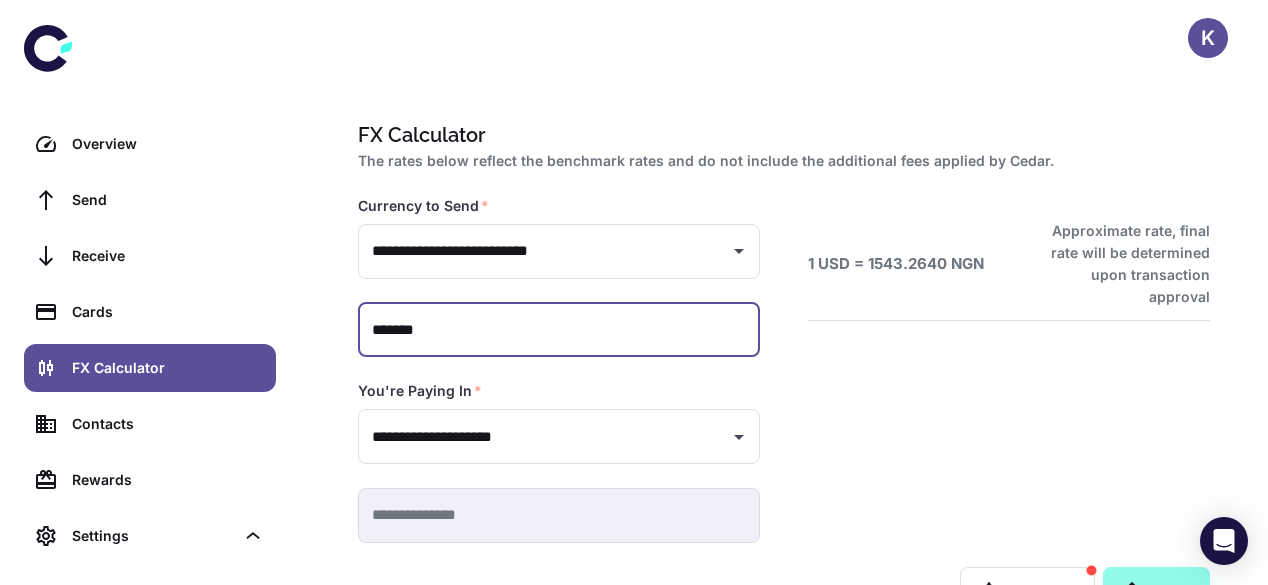 type on "*******" 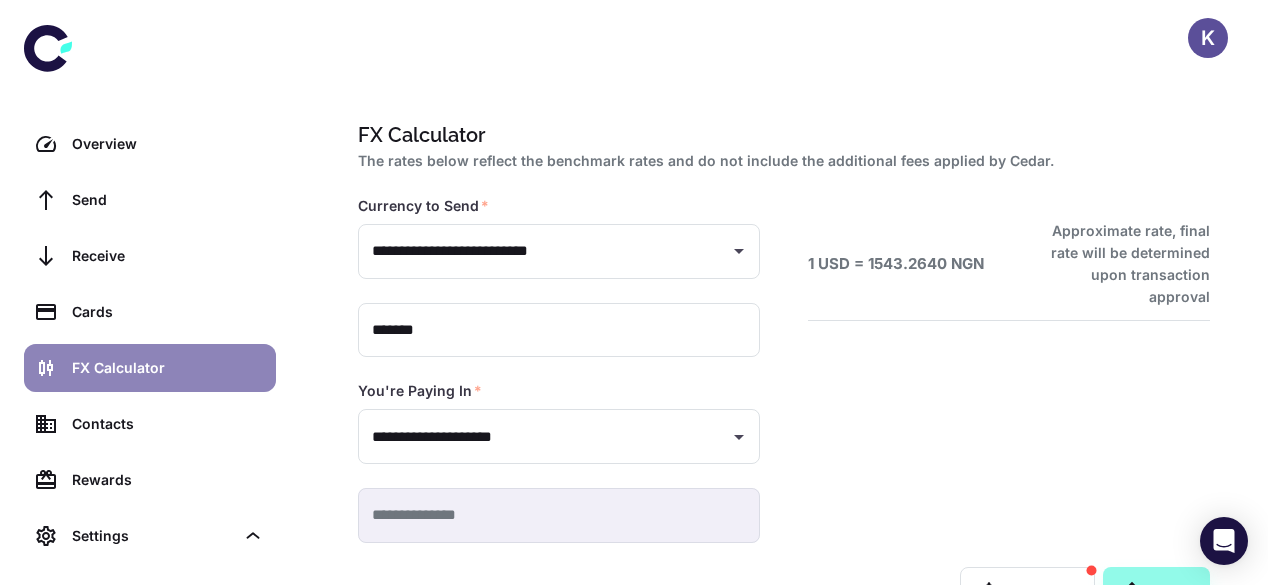 click on "FX Calculator" at bounding box center (168, 368) 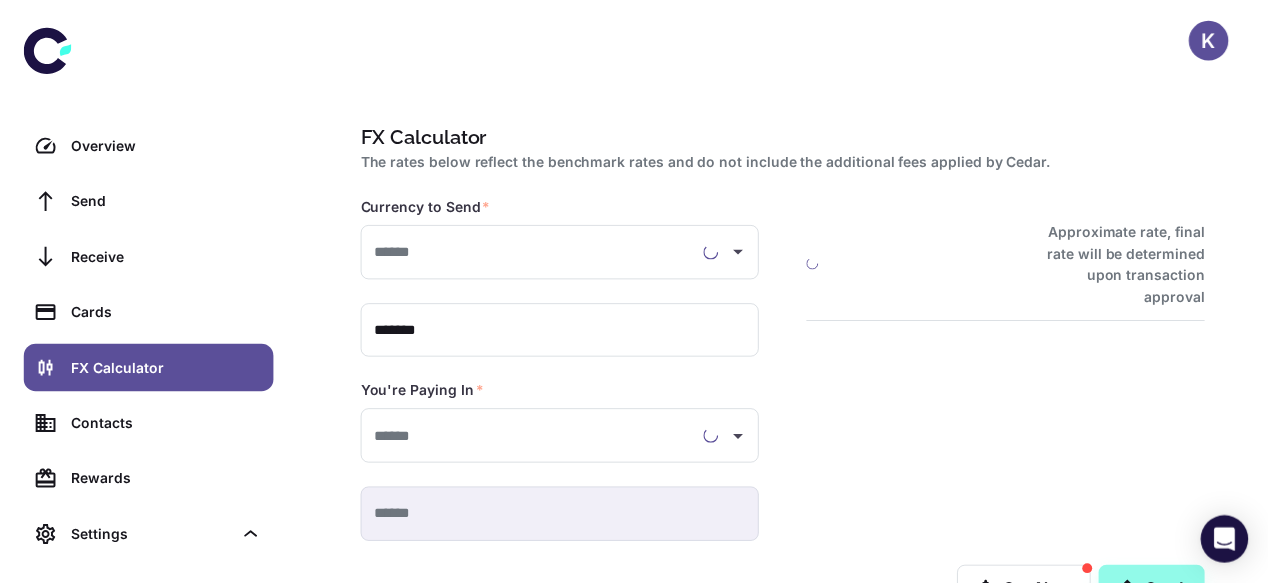 scroll, scrollTop: 0, scrollLeft: 0, axis: both 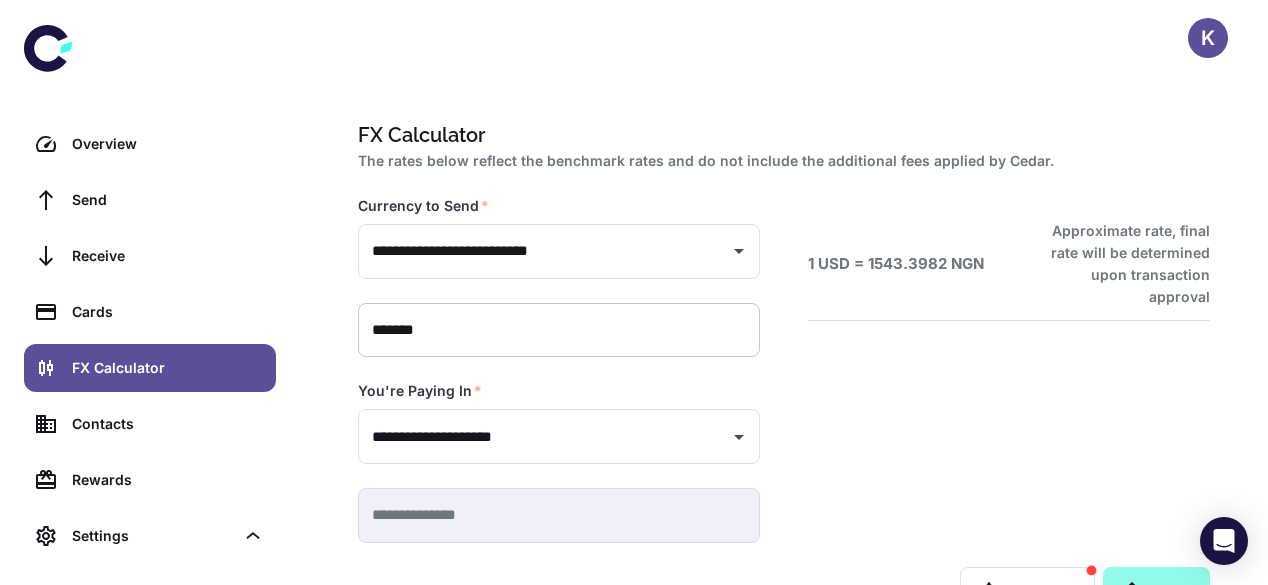 click on "*******" at bounding box center [559, 330] 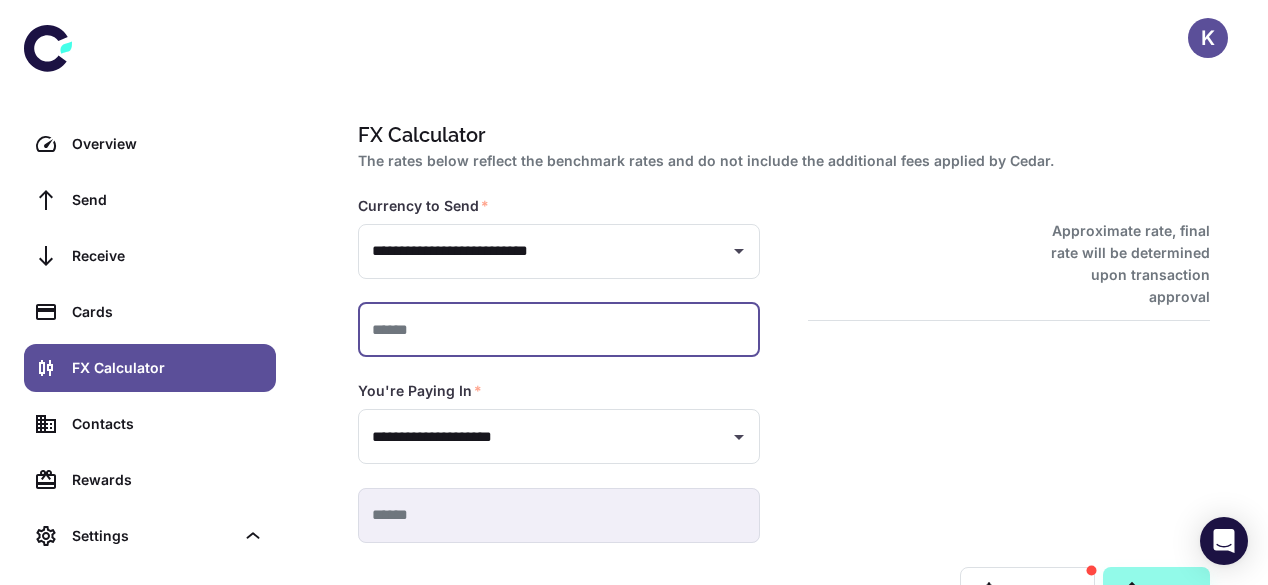 click at bounding box center [559, 330] 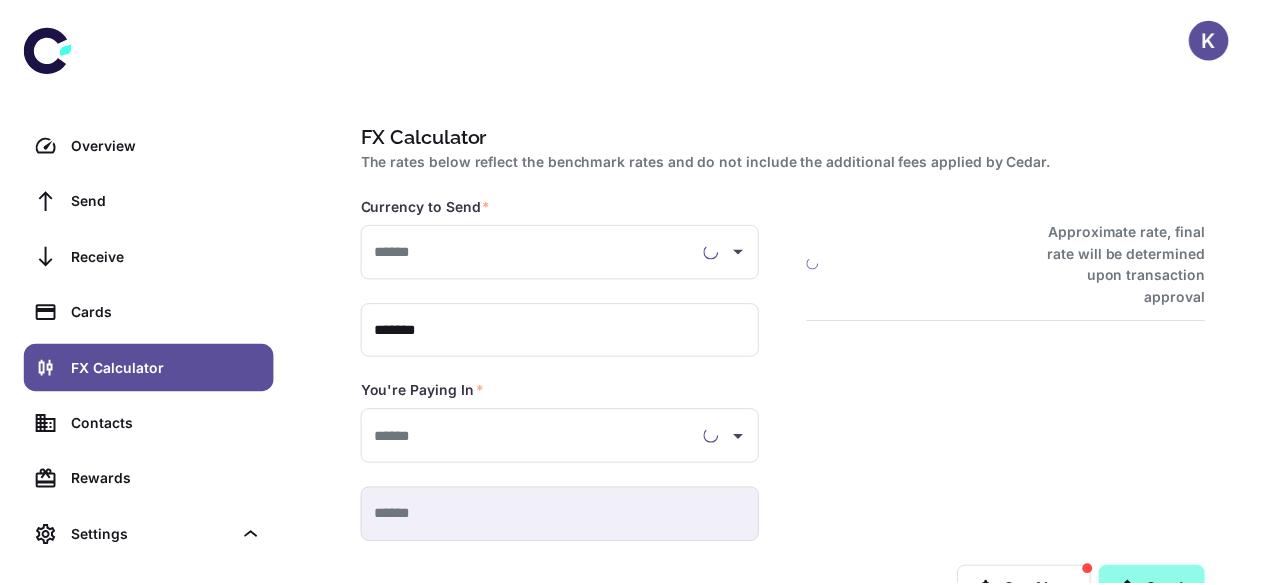scroll, scrollTop: 0, scrollLeft: 0, axis: both 